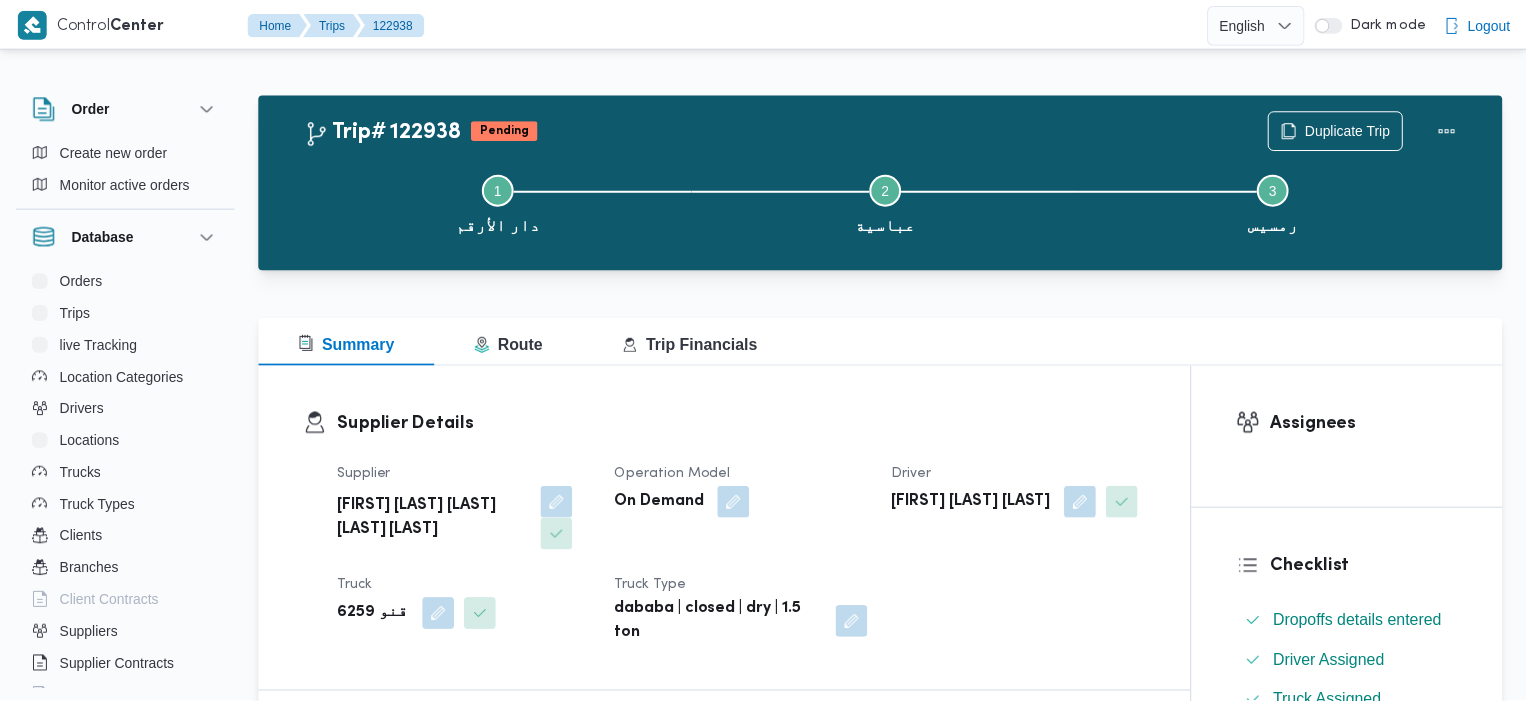 scroll, scrollTop: 0, scrollLeft: 0, axis: both 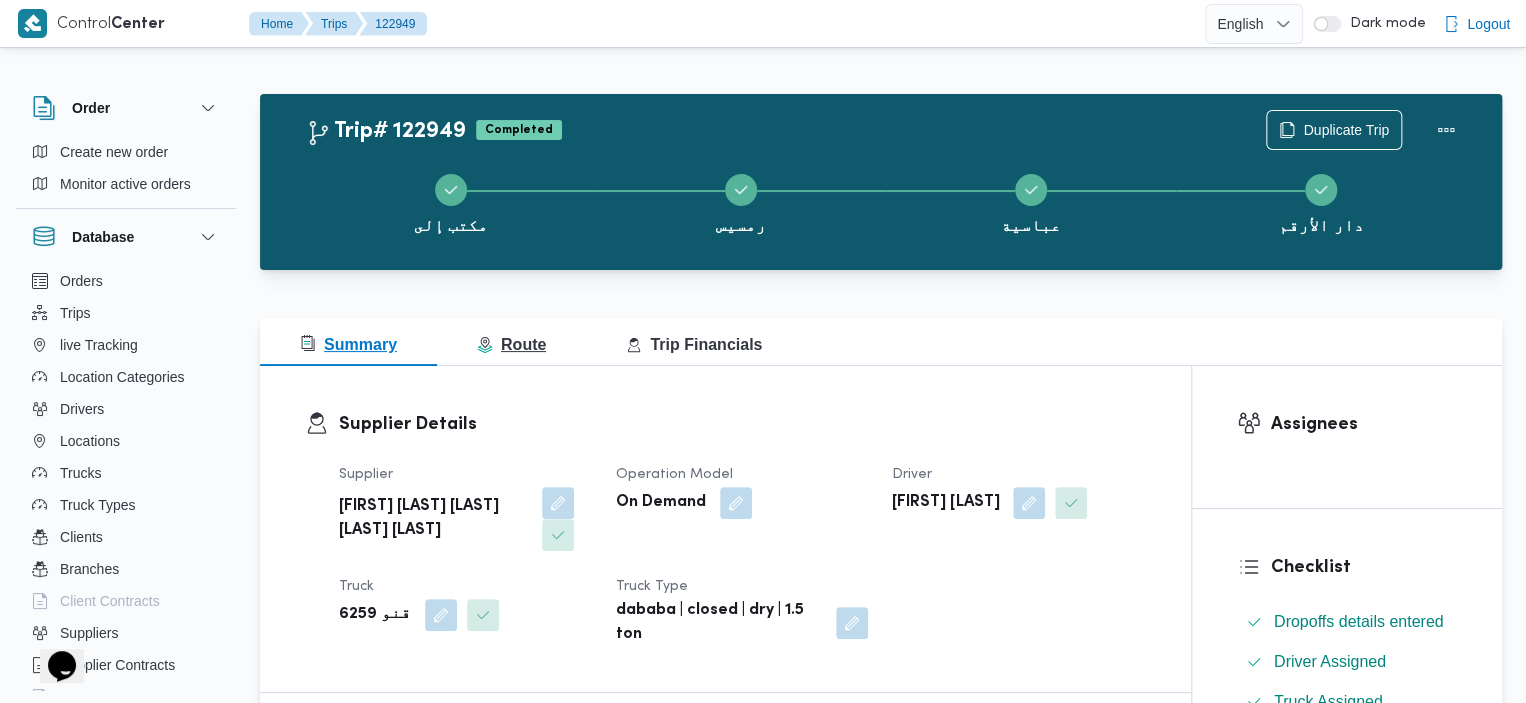 click on "Route" at bounding box center [511, 342] 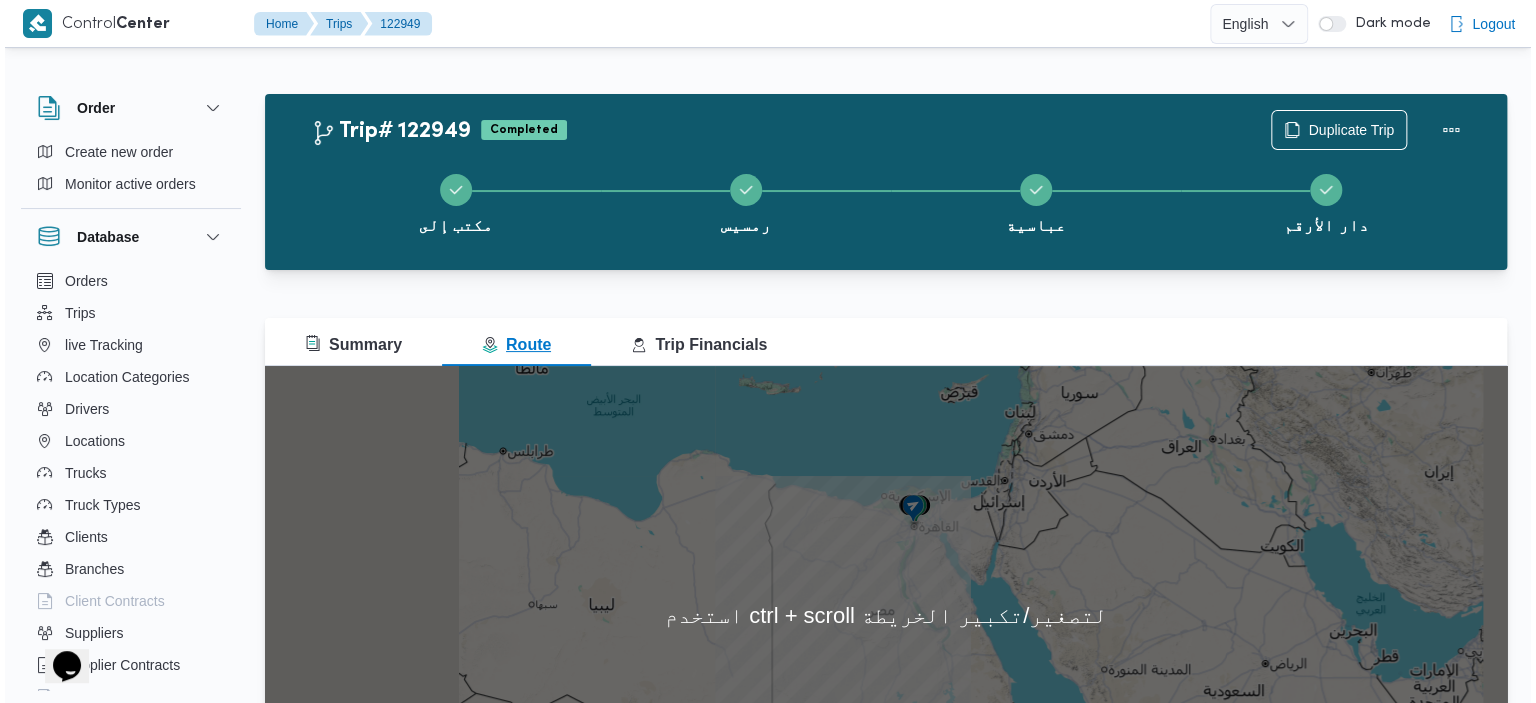 scroll, scrollTop: 36, scrollLeft: 0, axis: vertical 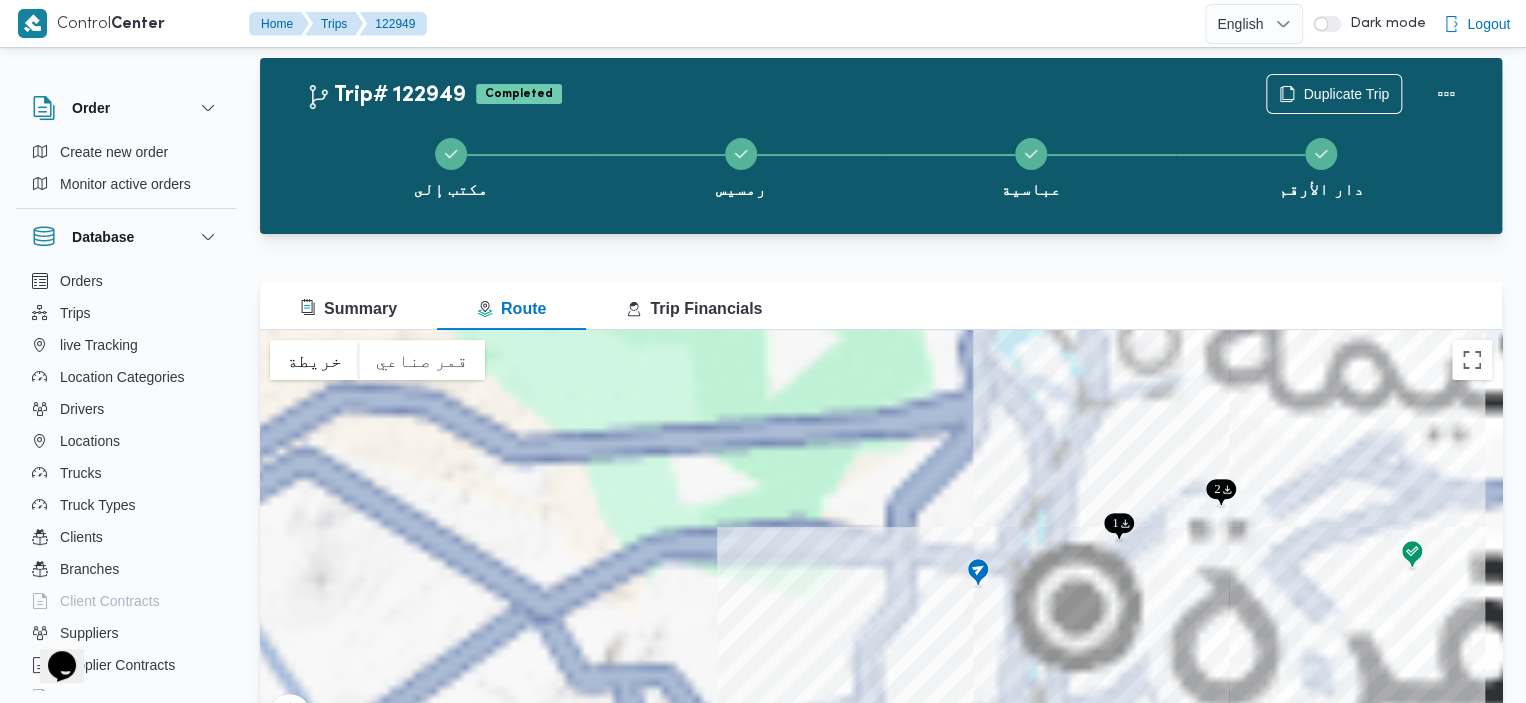 drag, startPoint x: 944, startPoint y: 531, endPoint x: 844, endPoint y: 370, distance: 189.52837 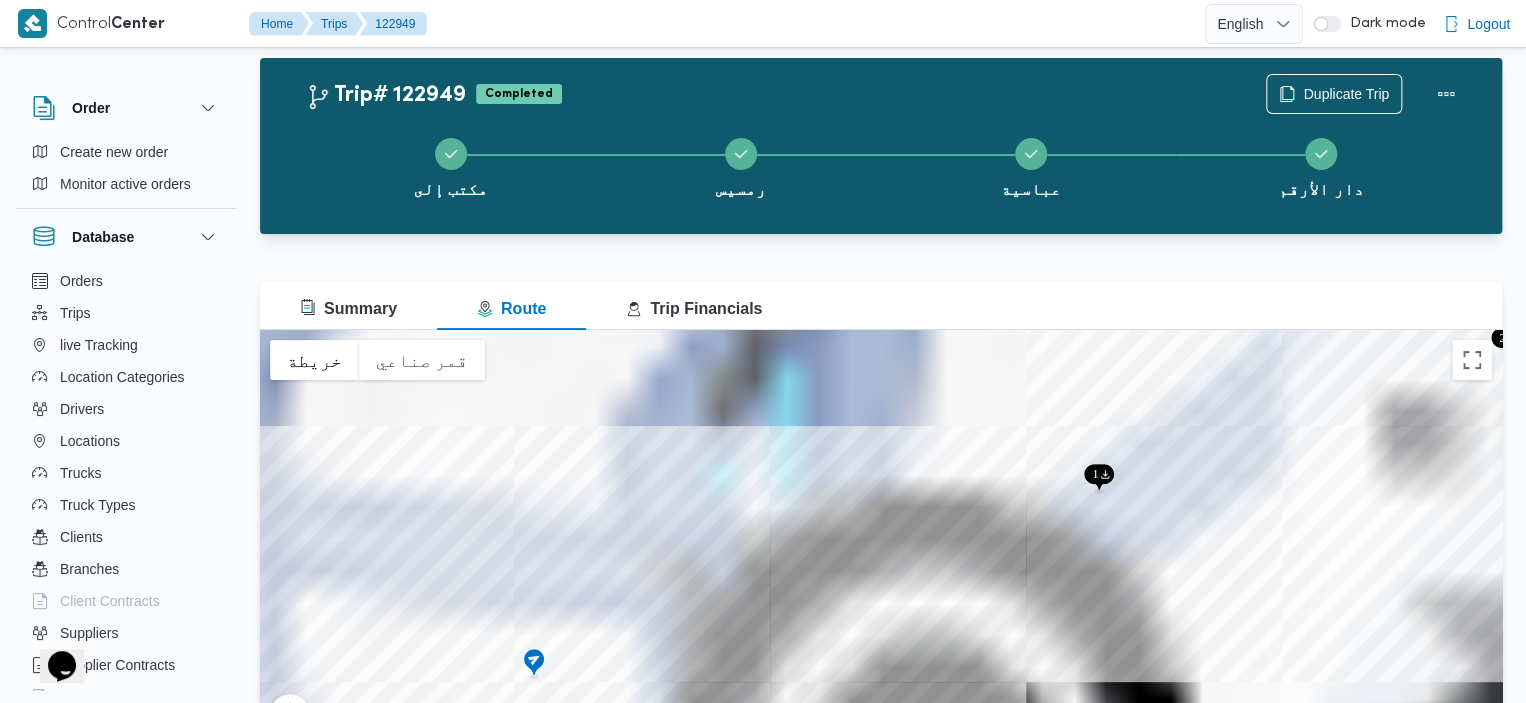 drag, startPoint x: 1076, startPoint y: 496, endPoint x: 978, endPoint y: 328, distance: 194.49422 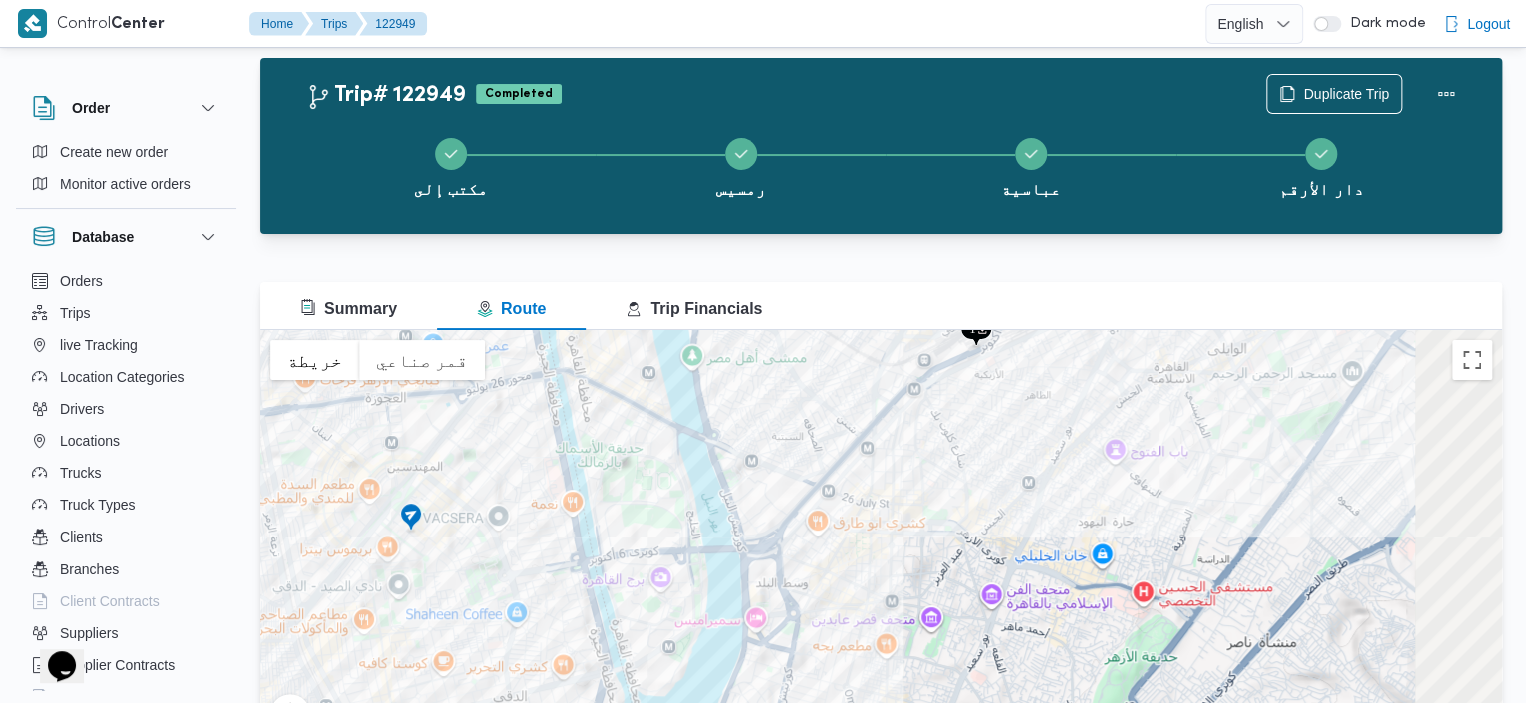 drag, startPoint x: 962, startPoint y: 443, endPoint x: 852, endPoint y: 334, distance: 154.858 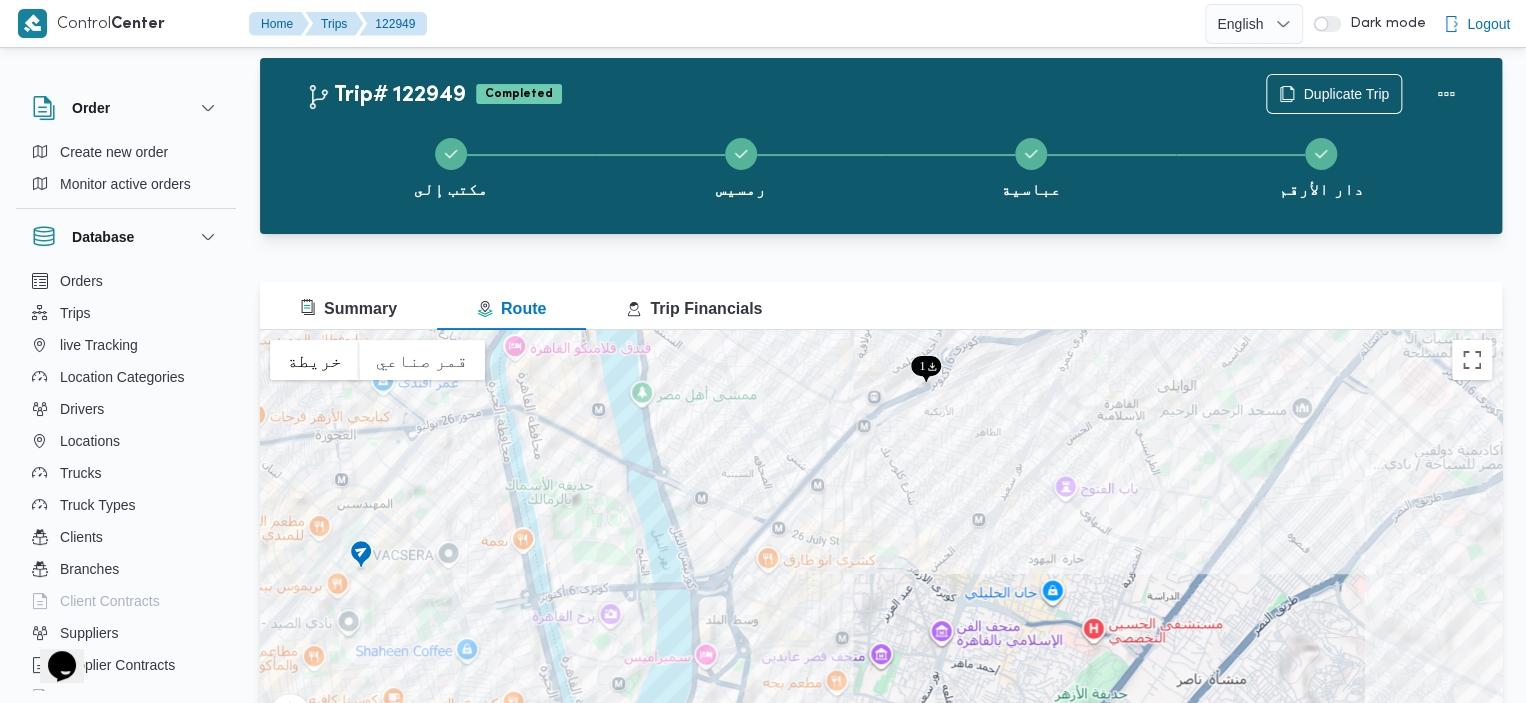 drag, startPoint x: 1099, startPoint y: 510, endPoint x: 940, endPoint y: 639, distance: 204.74863 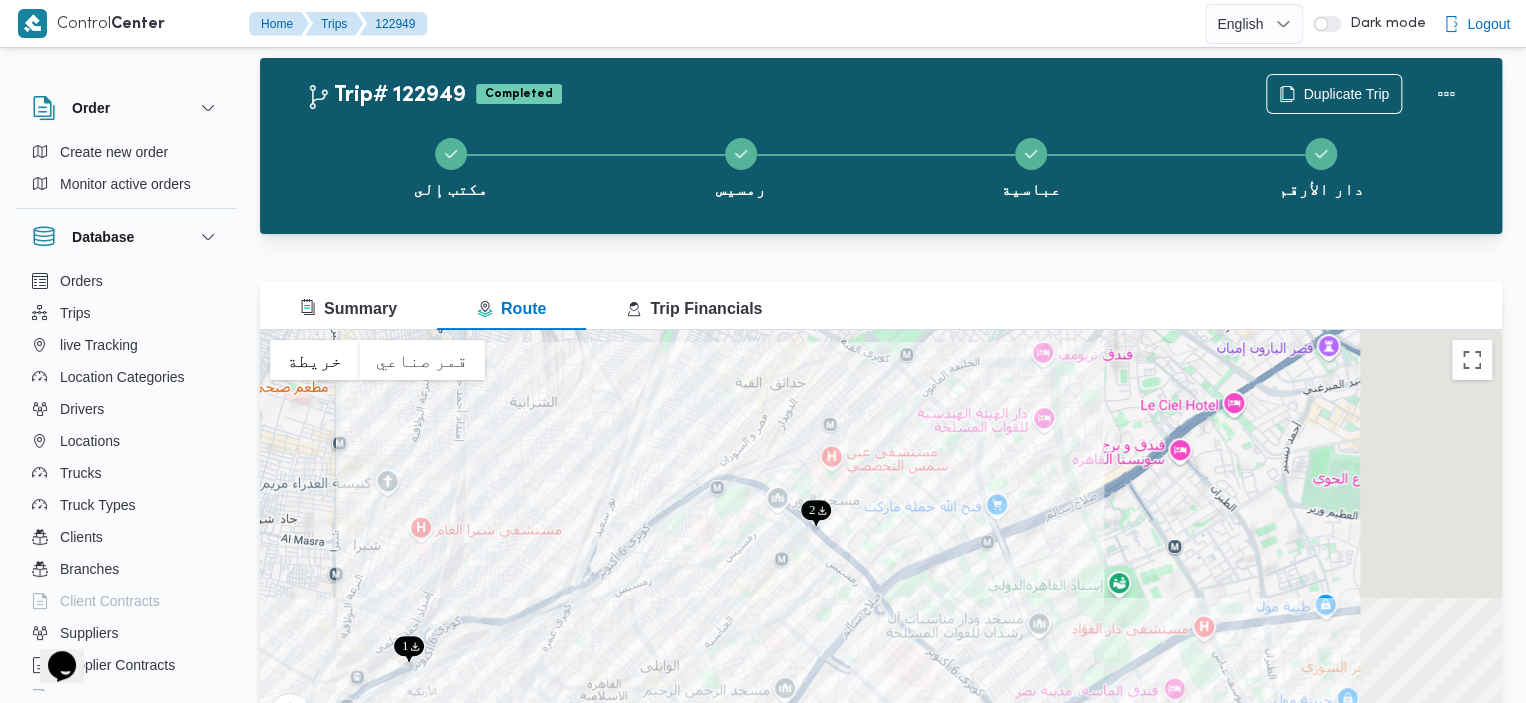 drag, startPoint x: 1004, startPoint y: 596, endPoint x: 780, endPoint y: 566, distance: 226 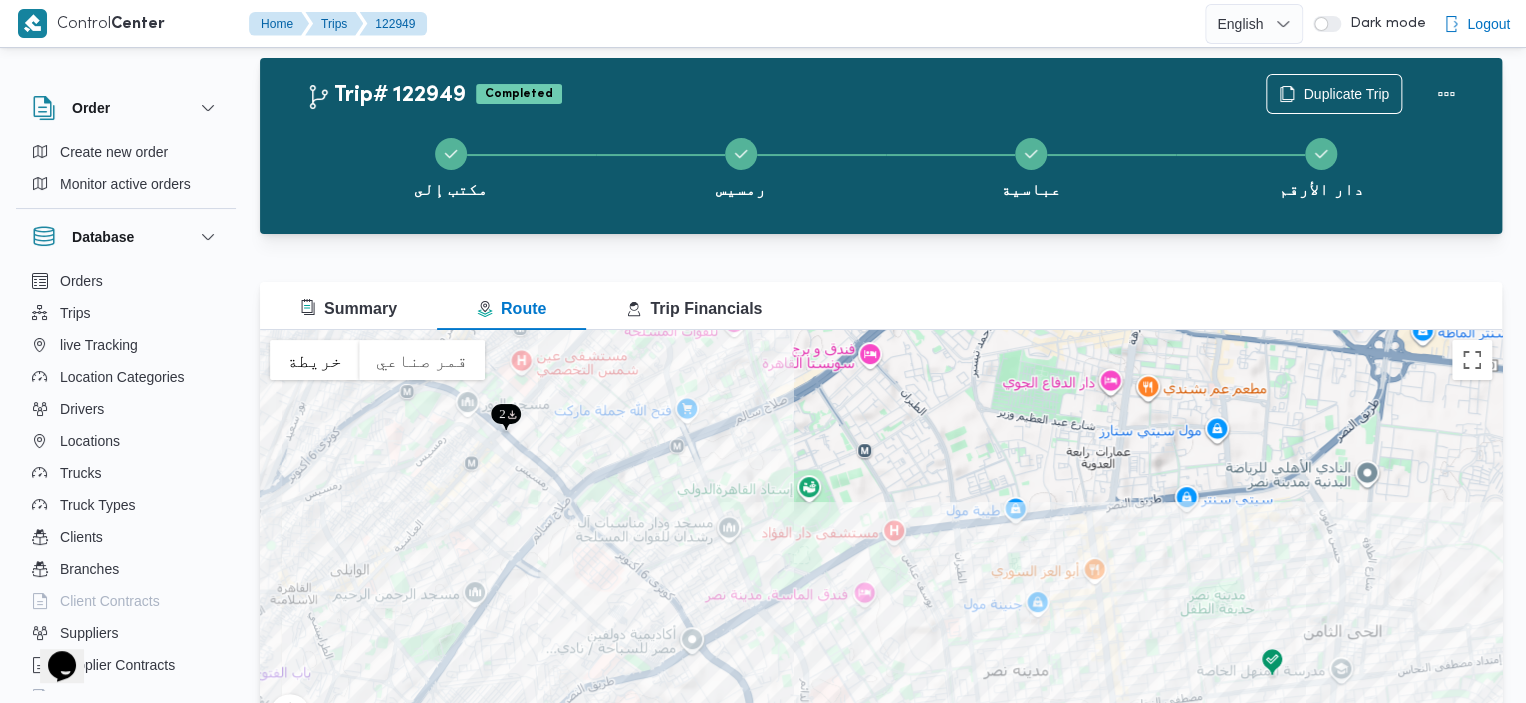drag, startPoint x: 852, startPoint y: 566, endPoint x: 747, endPoint y: 390, distance: 204.94145 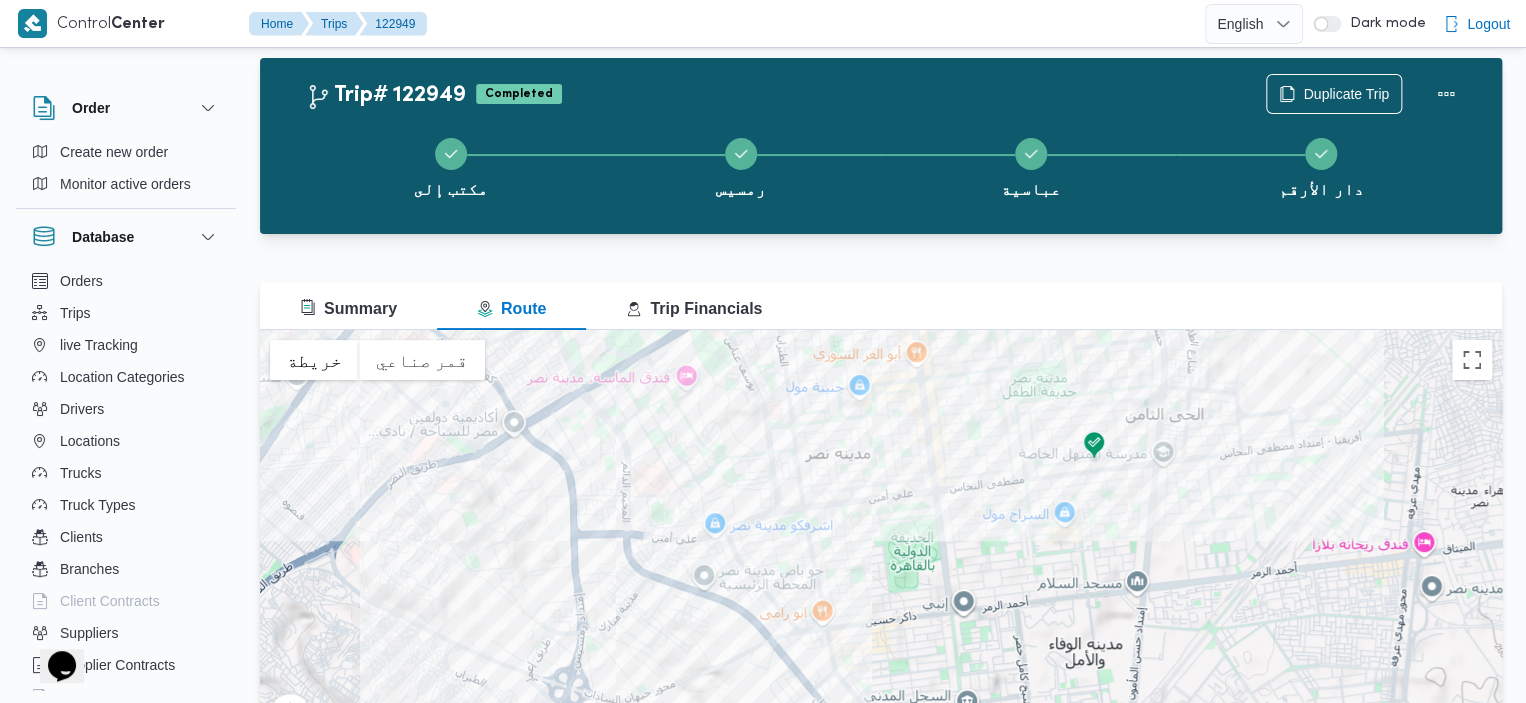 drag, startPoint x: 747, startPoint y: 390, endPoint x: 720, endPoint y: 405, distance: 30.88689 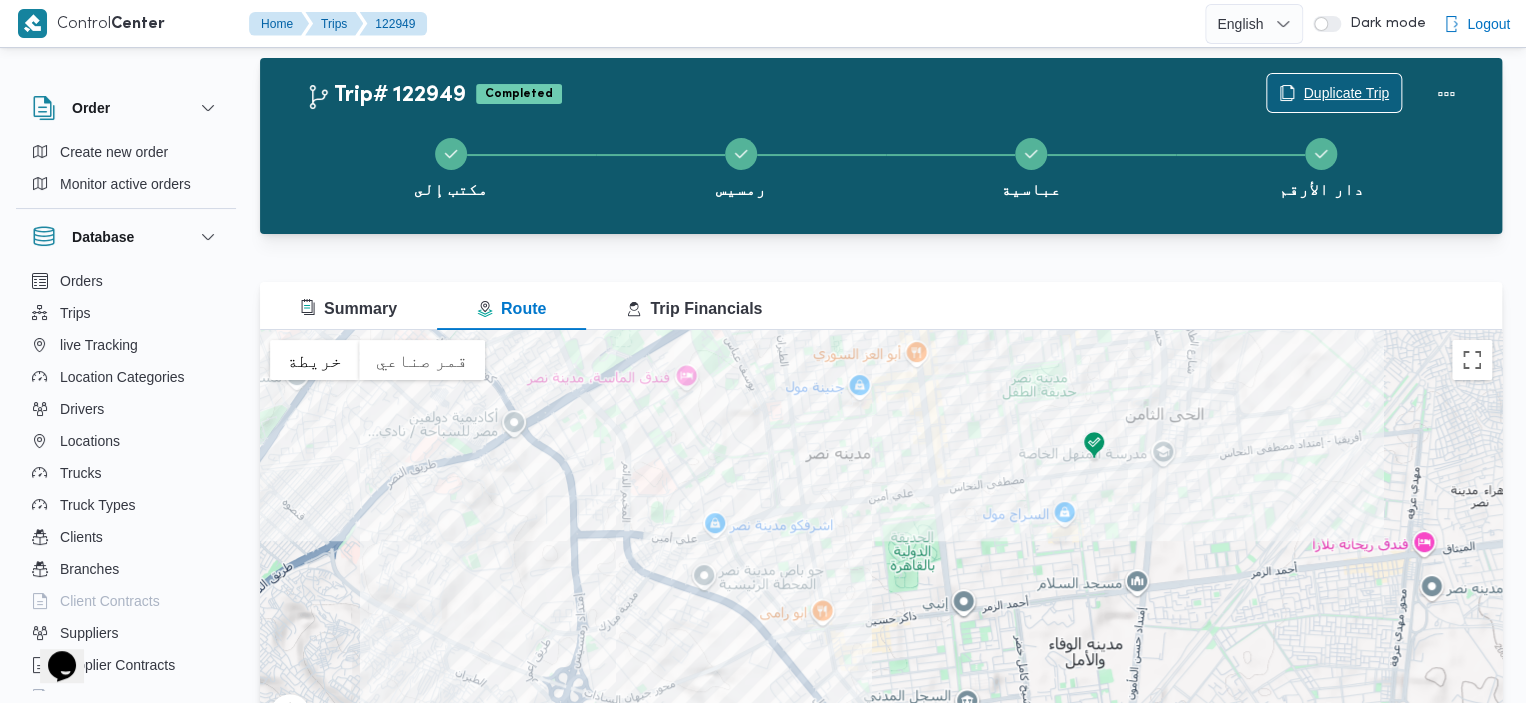 click on "Duplicate Trip" at bounding box center (1334, 93) 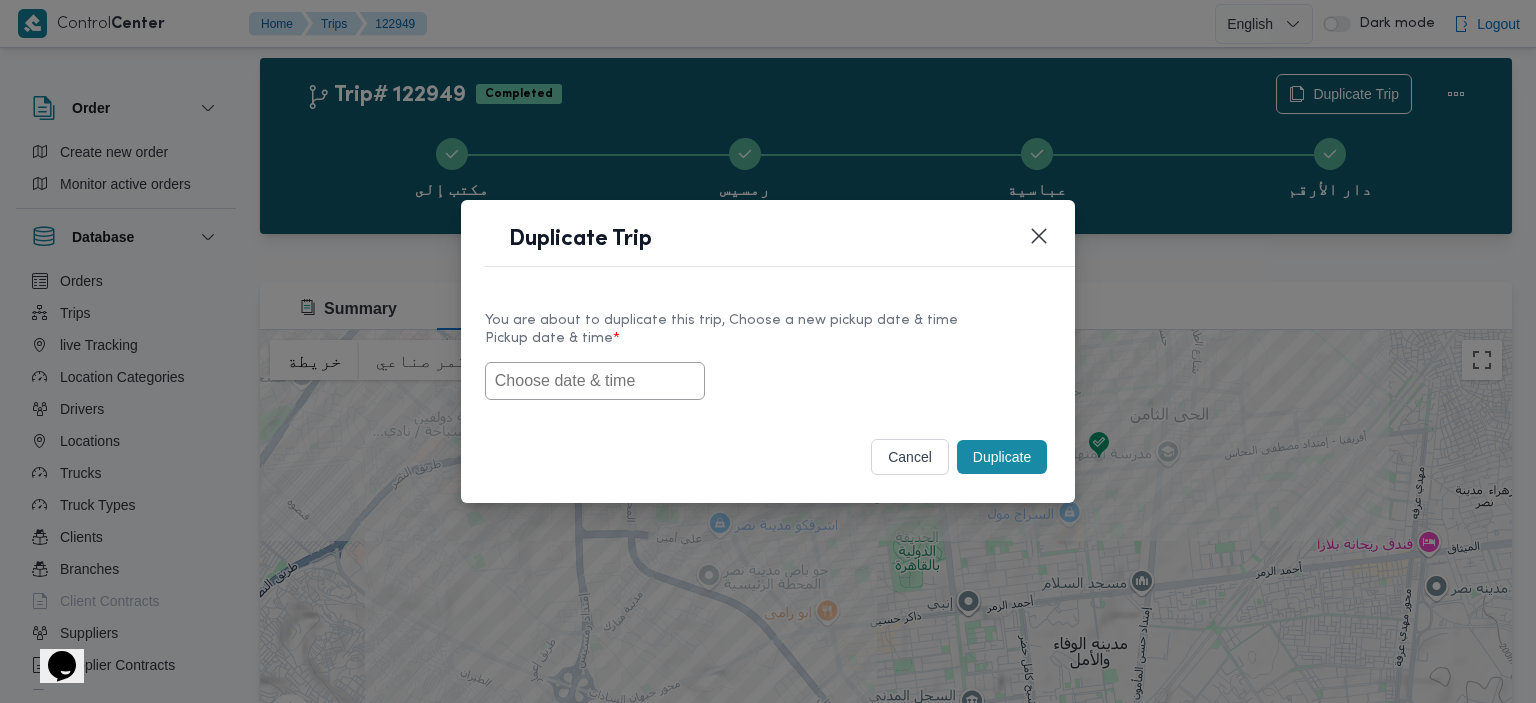 click at bounding box center [595, 381] 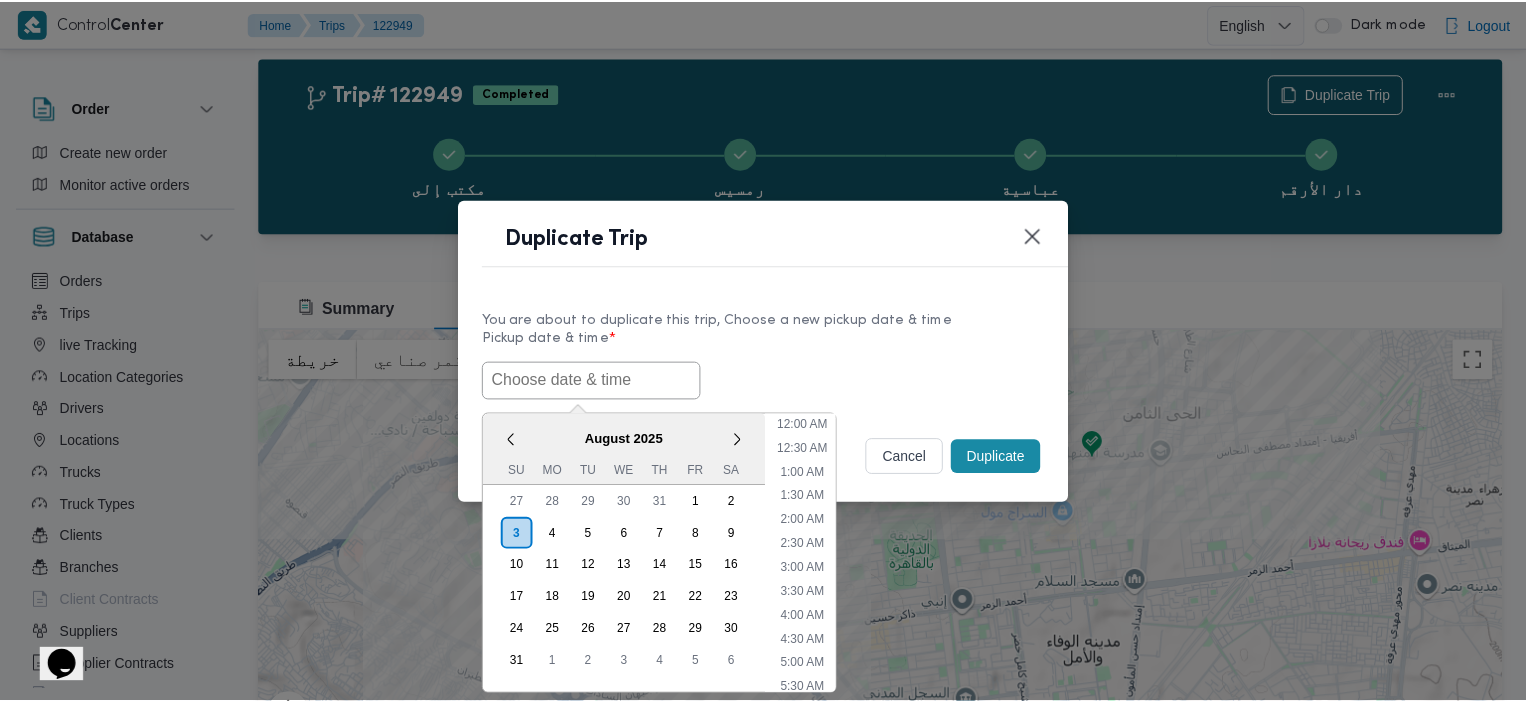 scroll, scrollTop: 424, scrollLeft: 0, axis: vertical 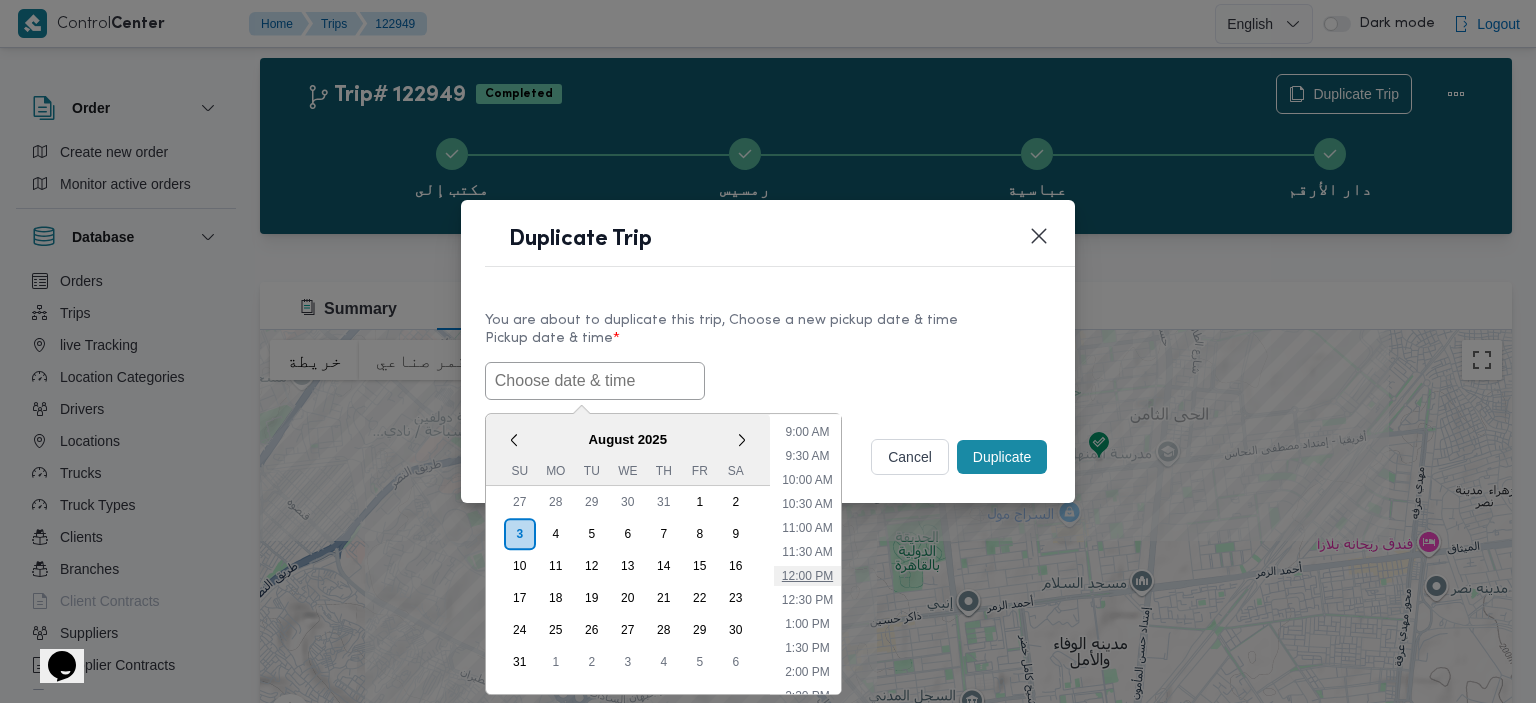 click on "12:00 PM" at bounding box center [807, 576] 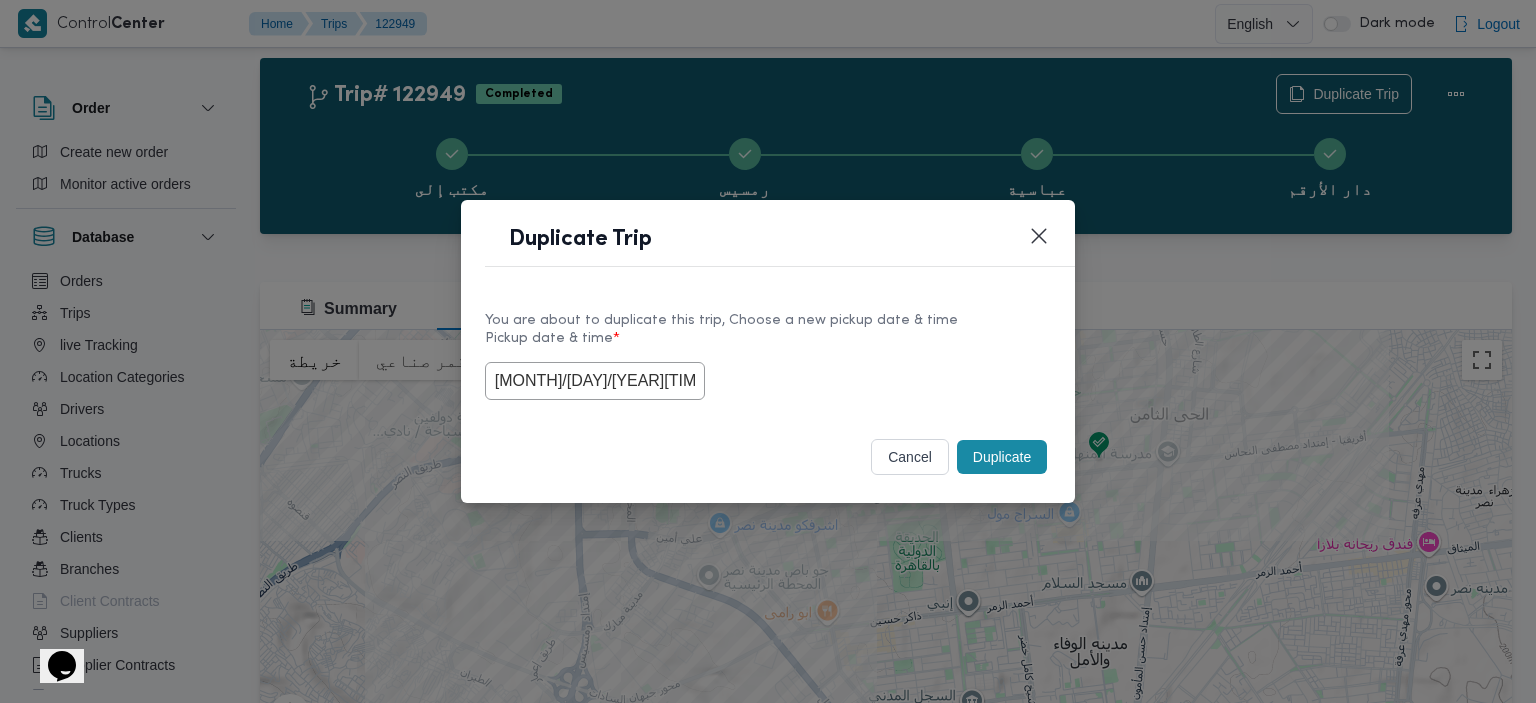 click on "Duplicate" at bounding box center [1002, 457] 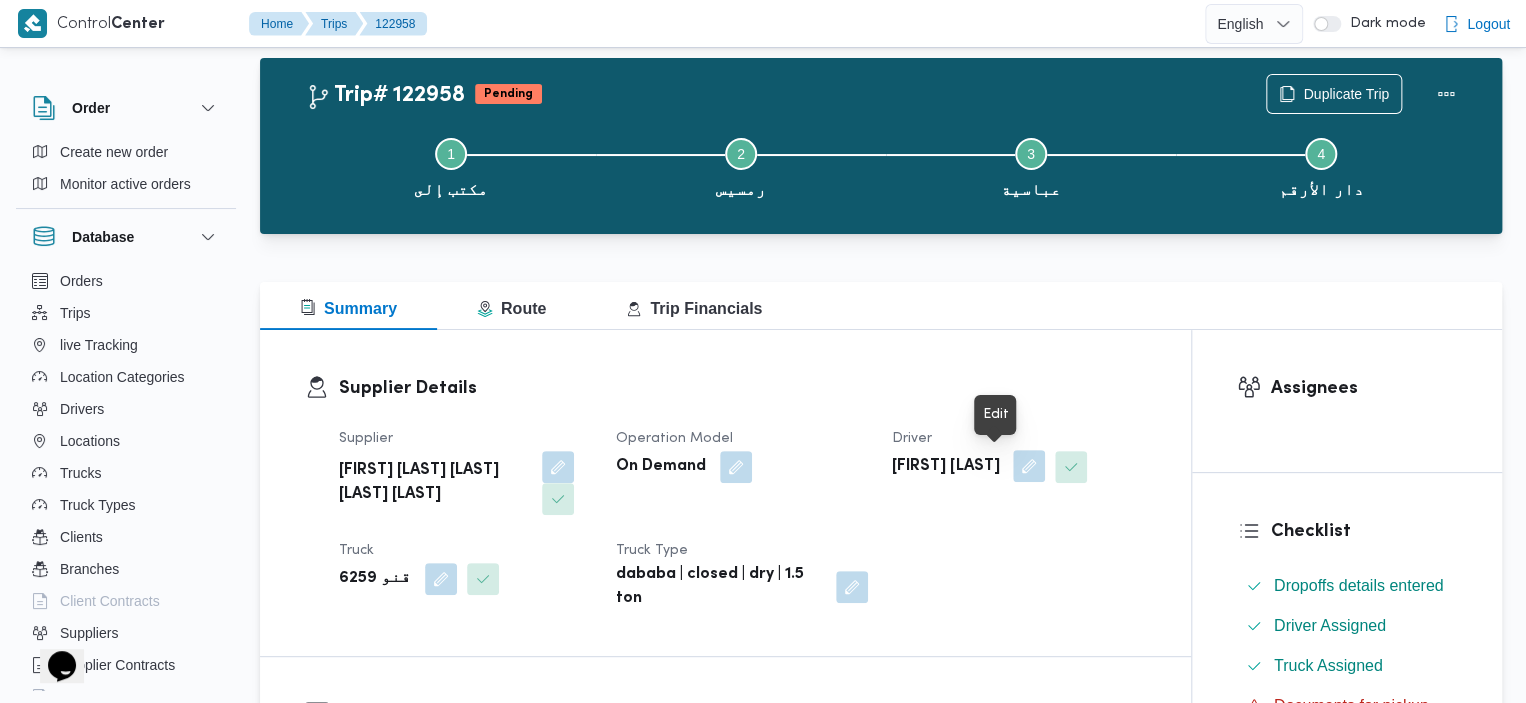 click at bounding box center [1029, 466] 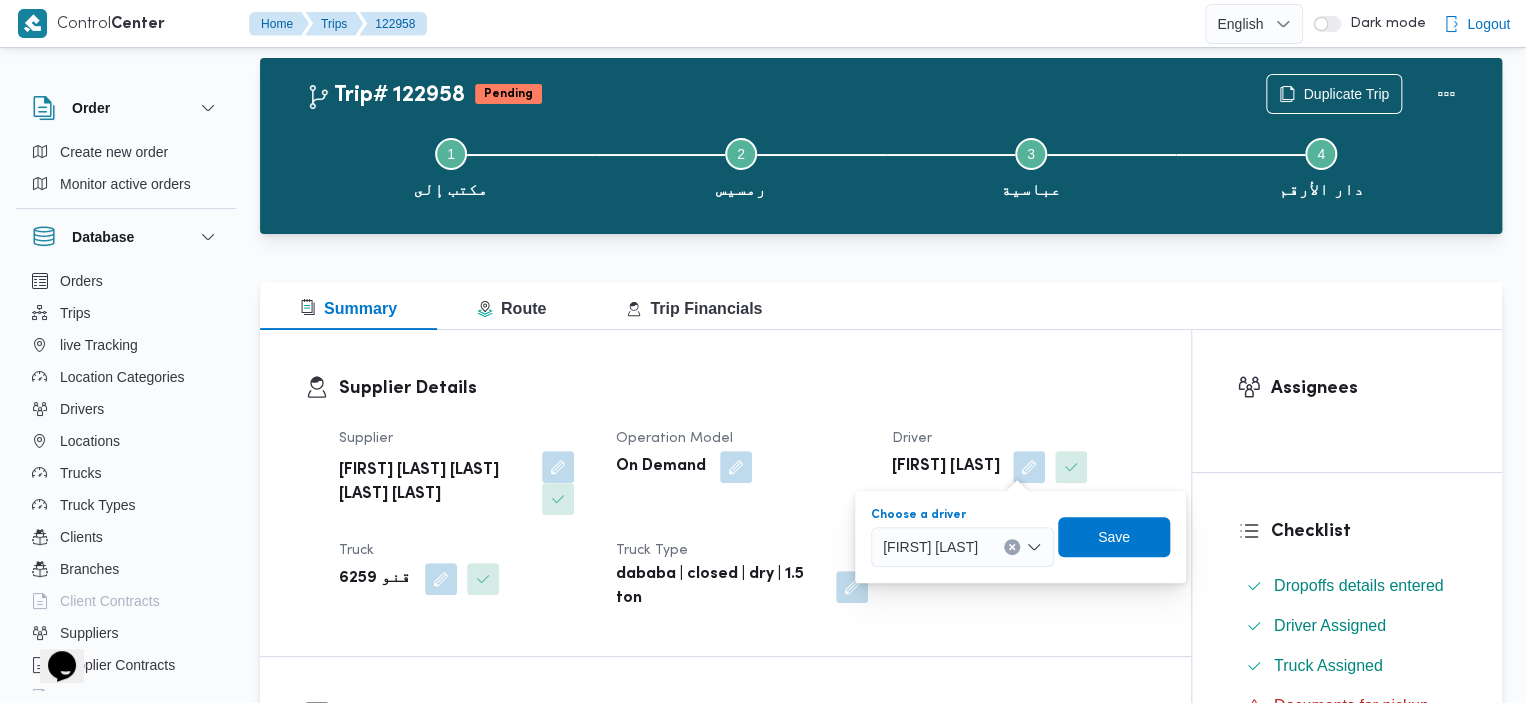 click 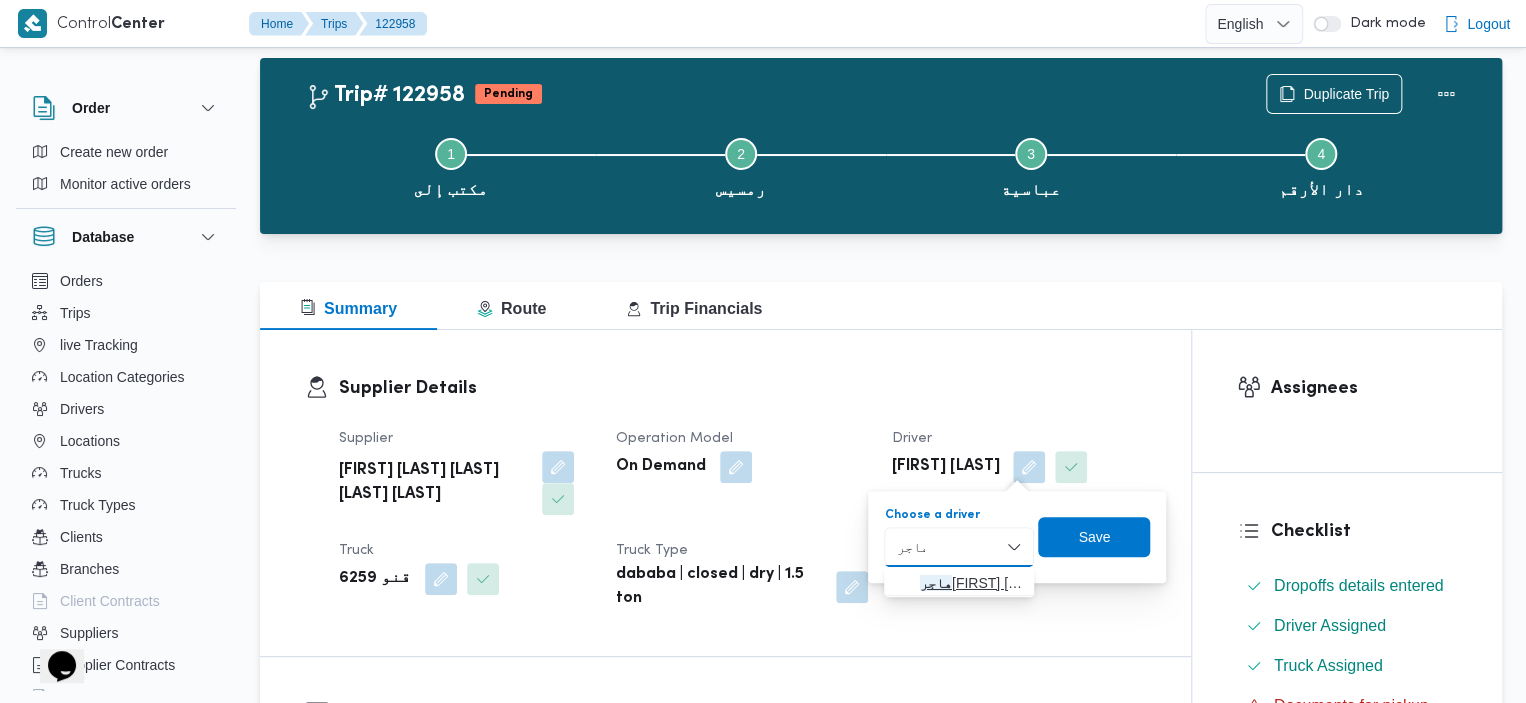 type on "هاجر" 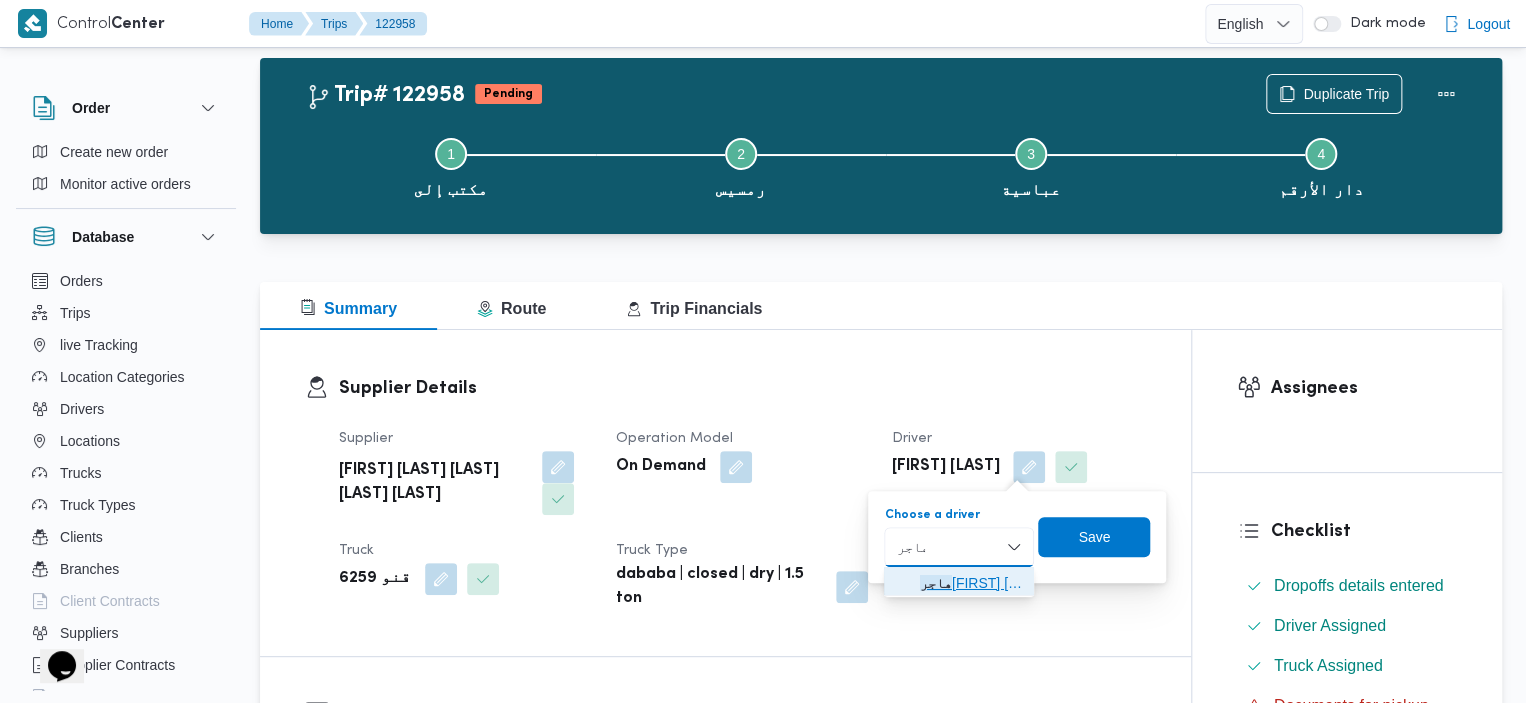 click on "[FIRST] [FIRST] [LAST]" at bounding box center [971, 583] 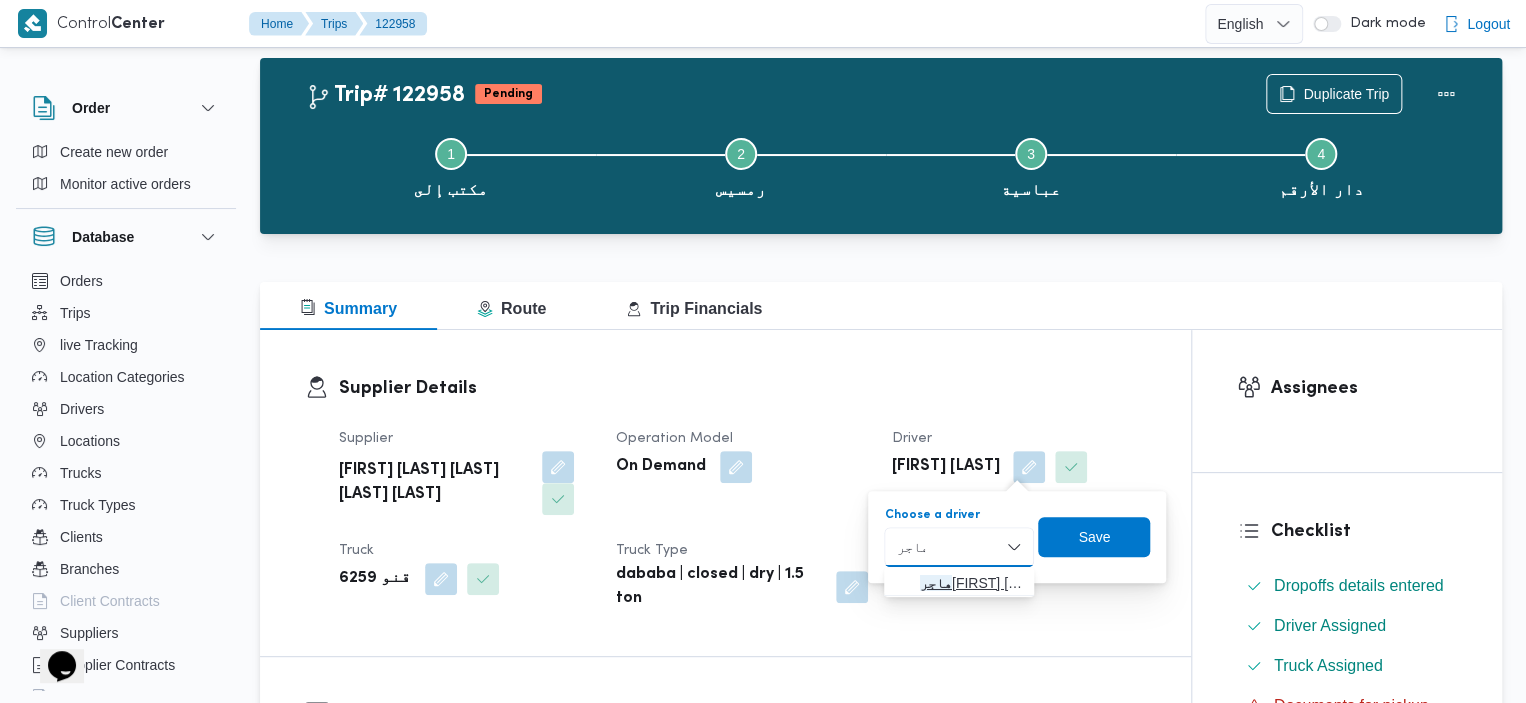 type 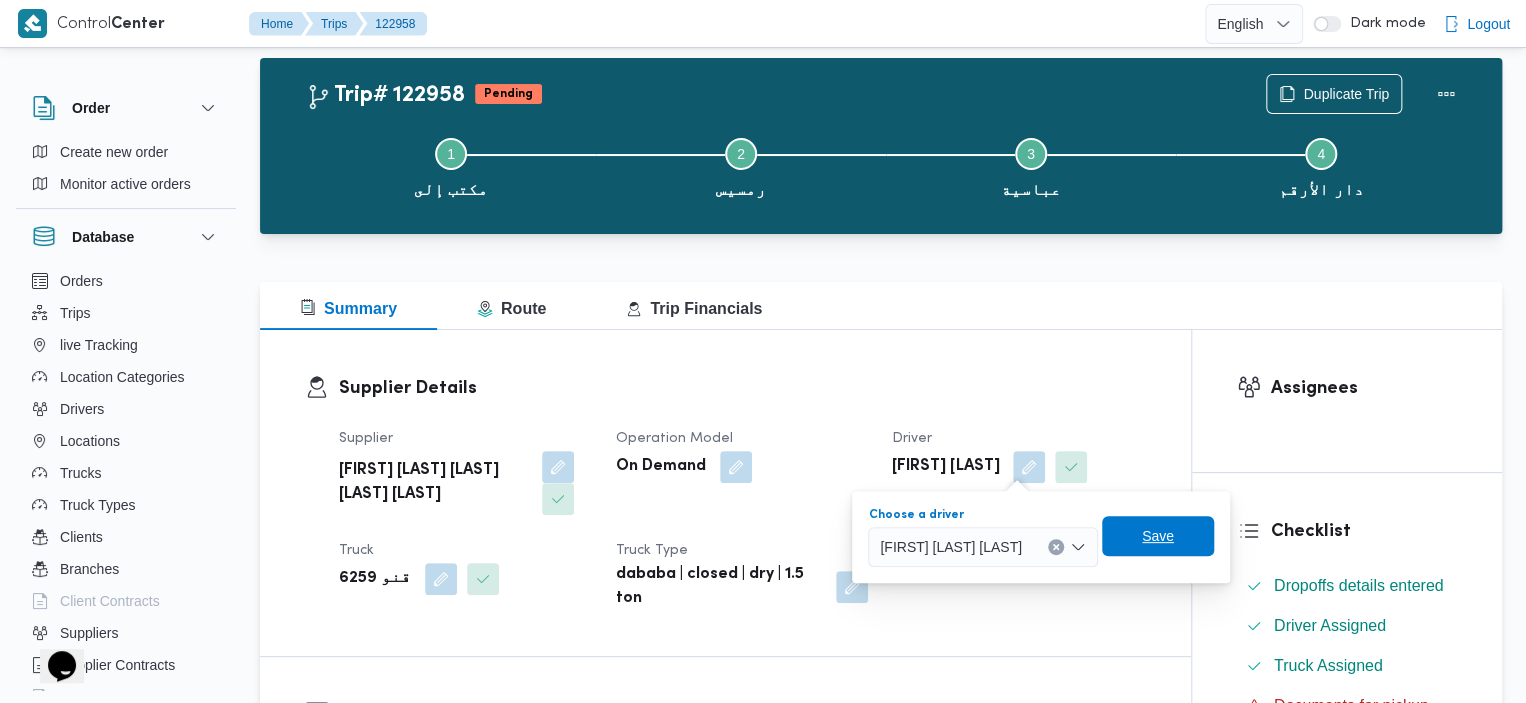 click on "Save" at bounding box center [1158, 536] 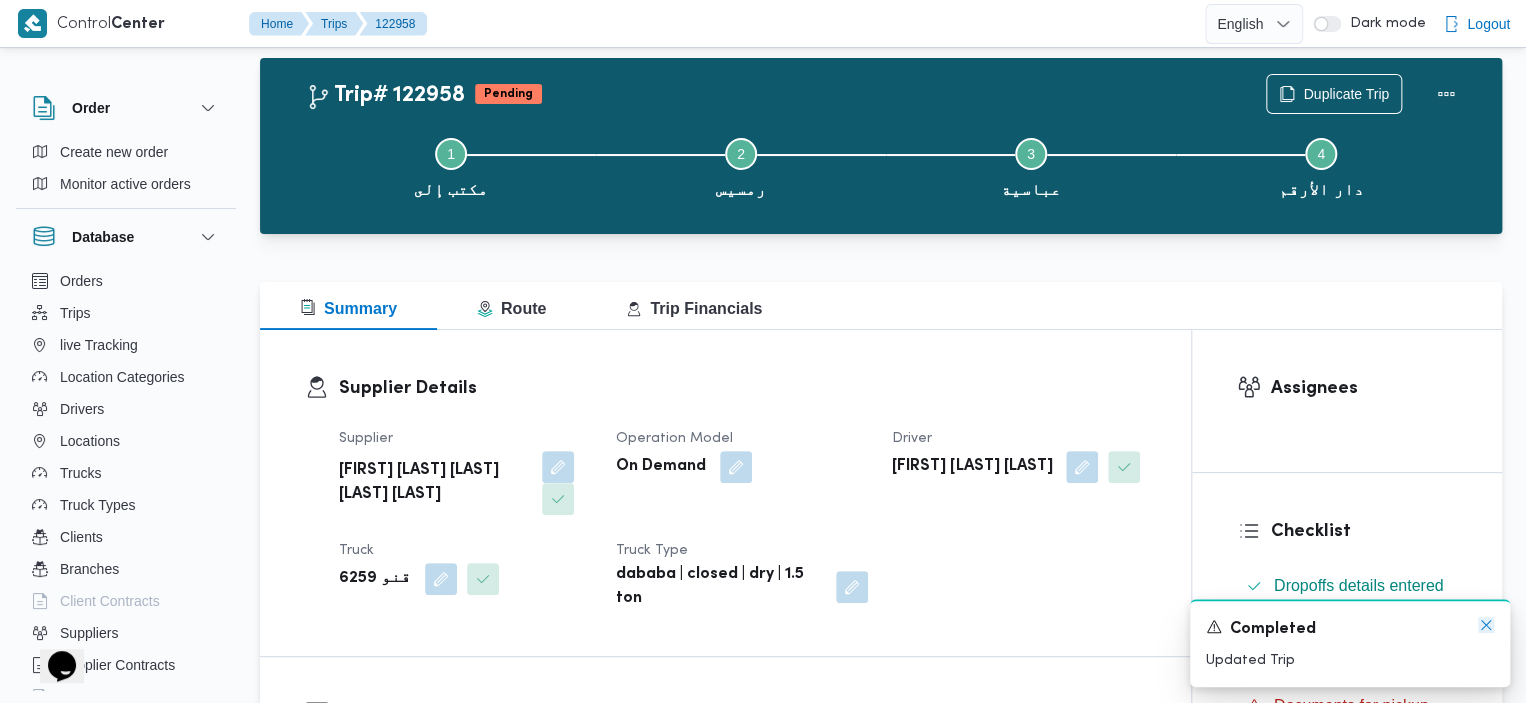click 